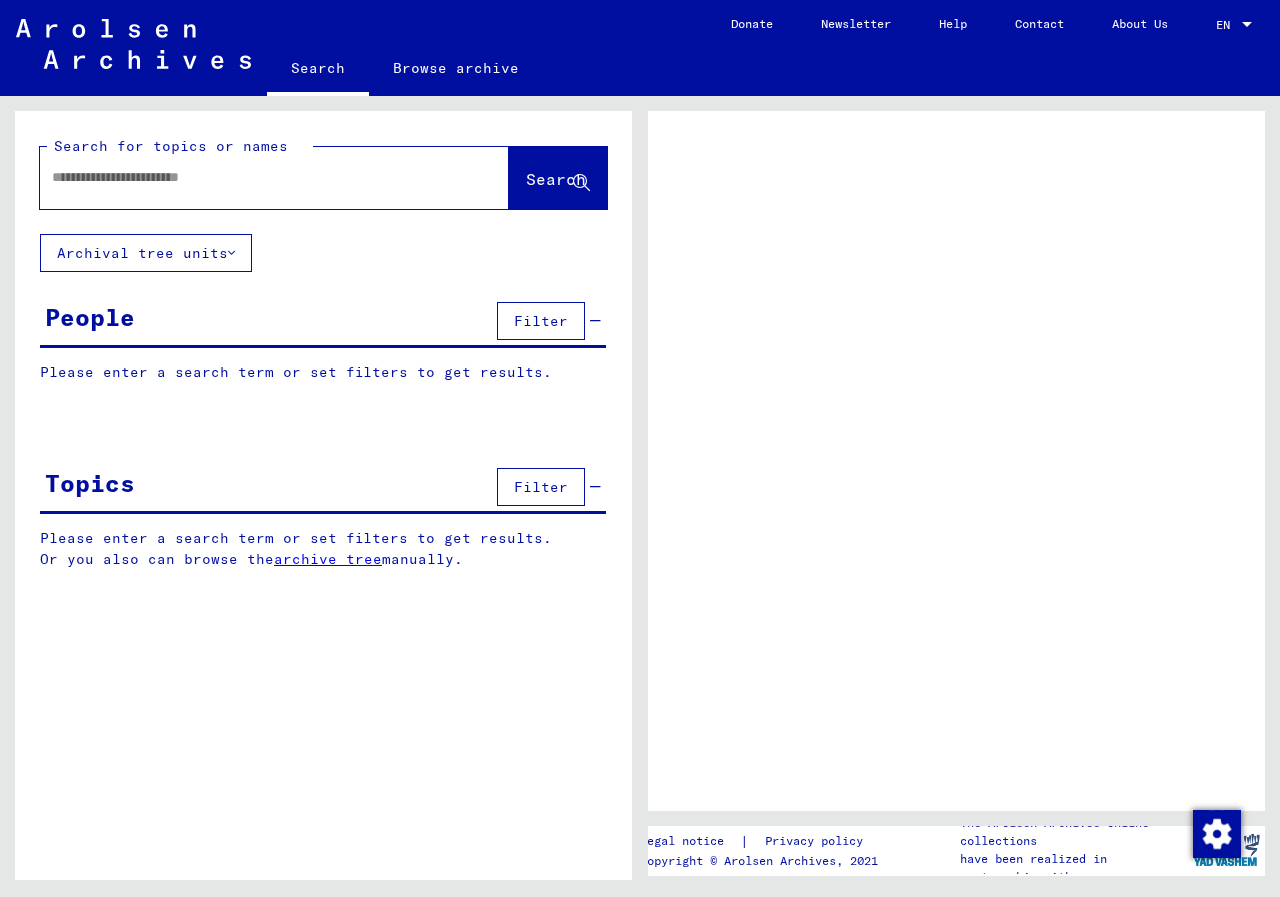 scroll, scrollTop: 0, scrollLeft: 0, axis: both 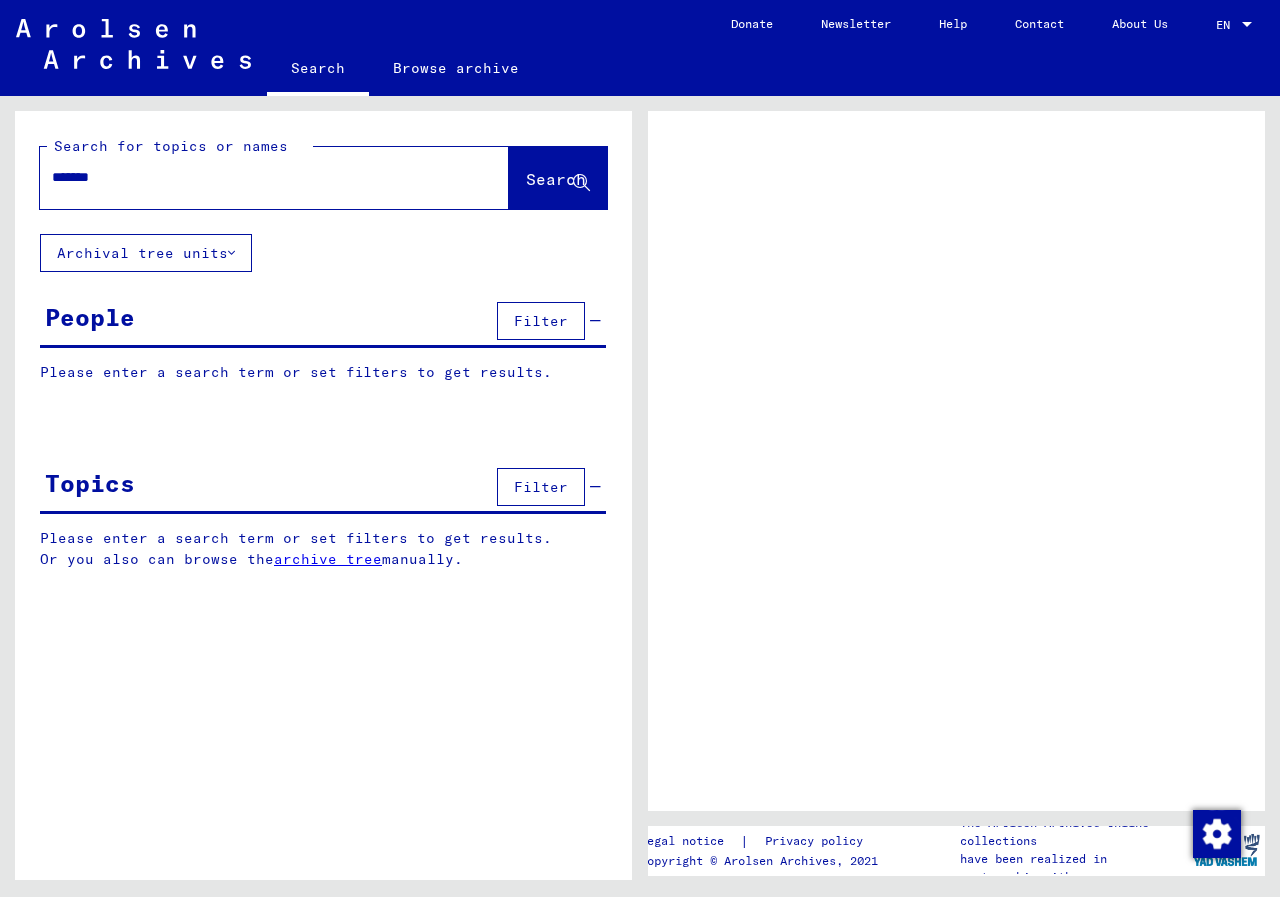 type on "*******" 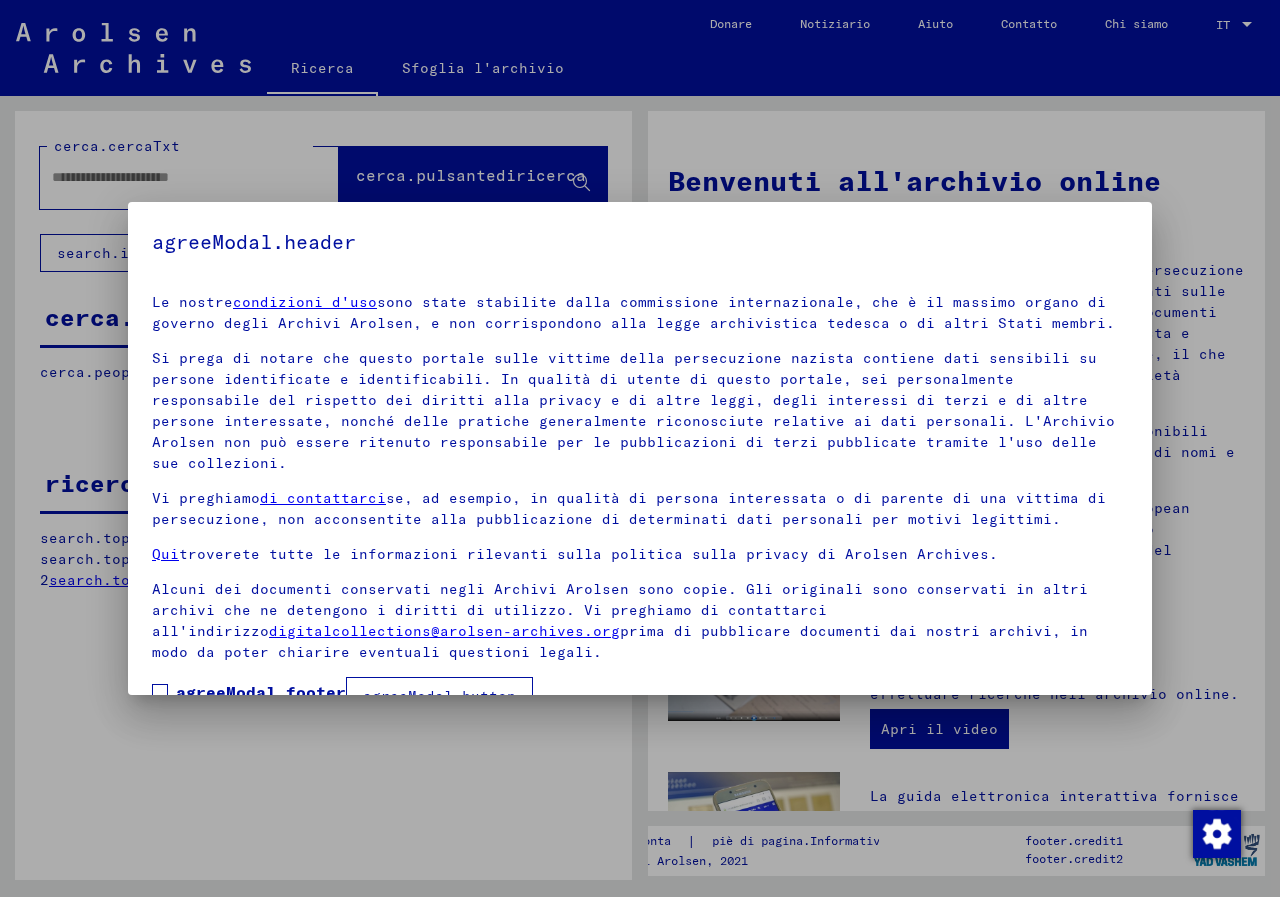 scroll, scrollTop: 44, scrollLeft: 0, axis: vertical 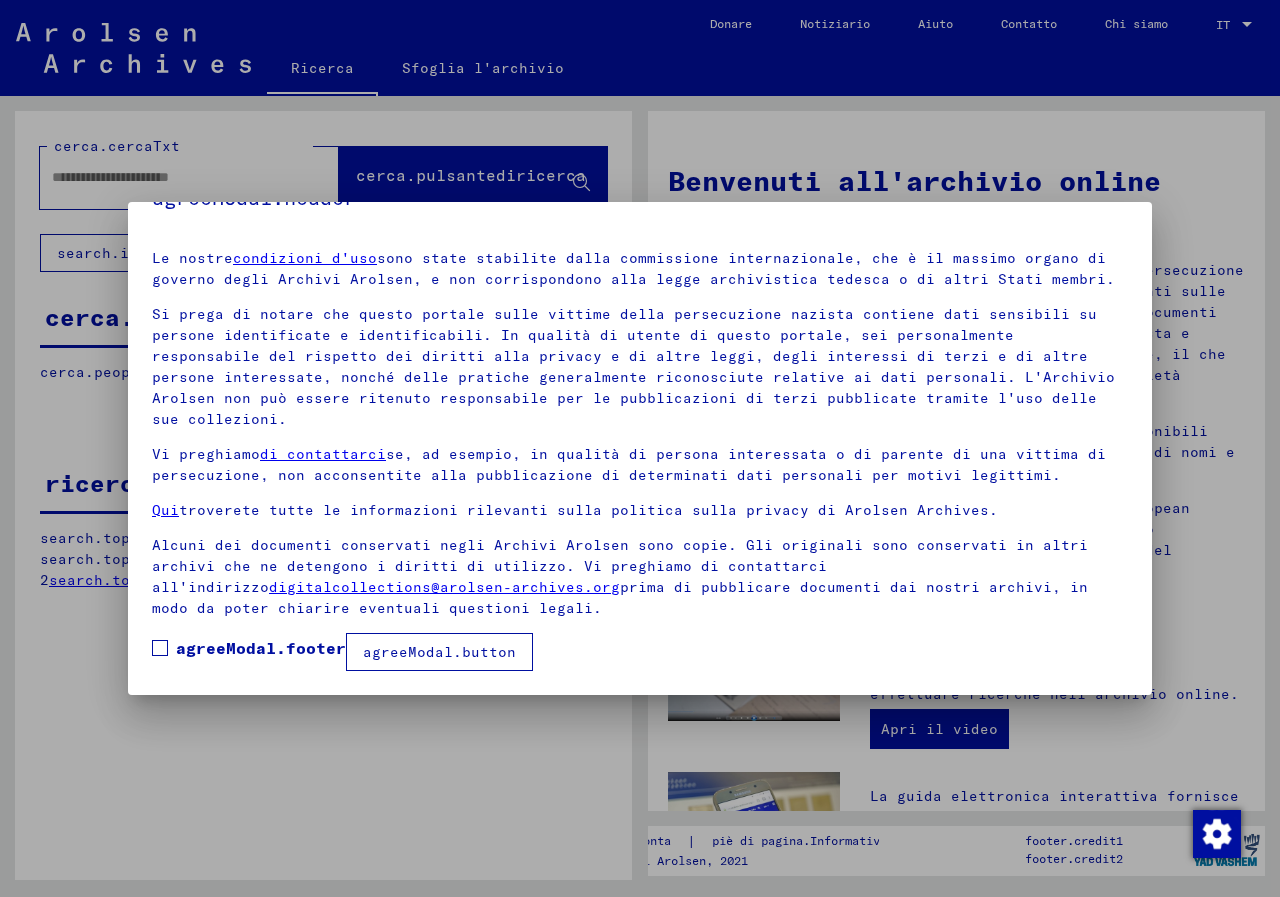 click on "agreeModal.button" at bounding box center [439, 652] 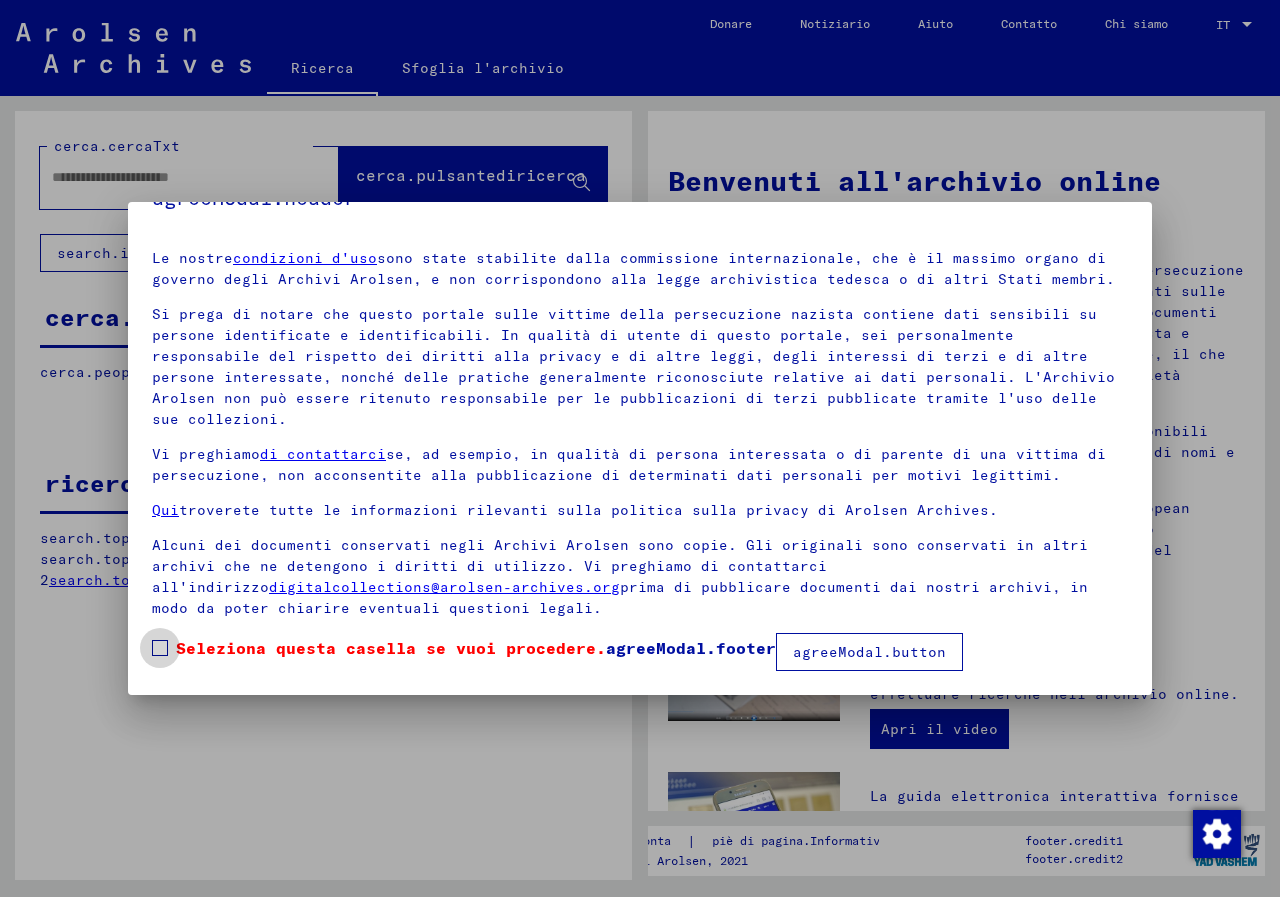 click at bounding box center [160, 648] 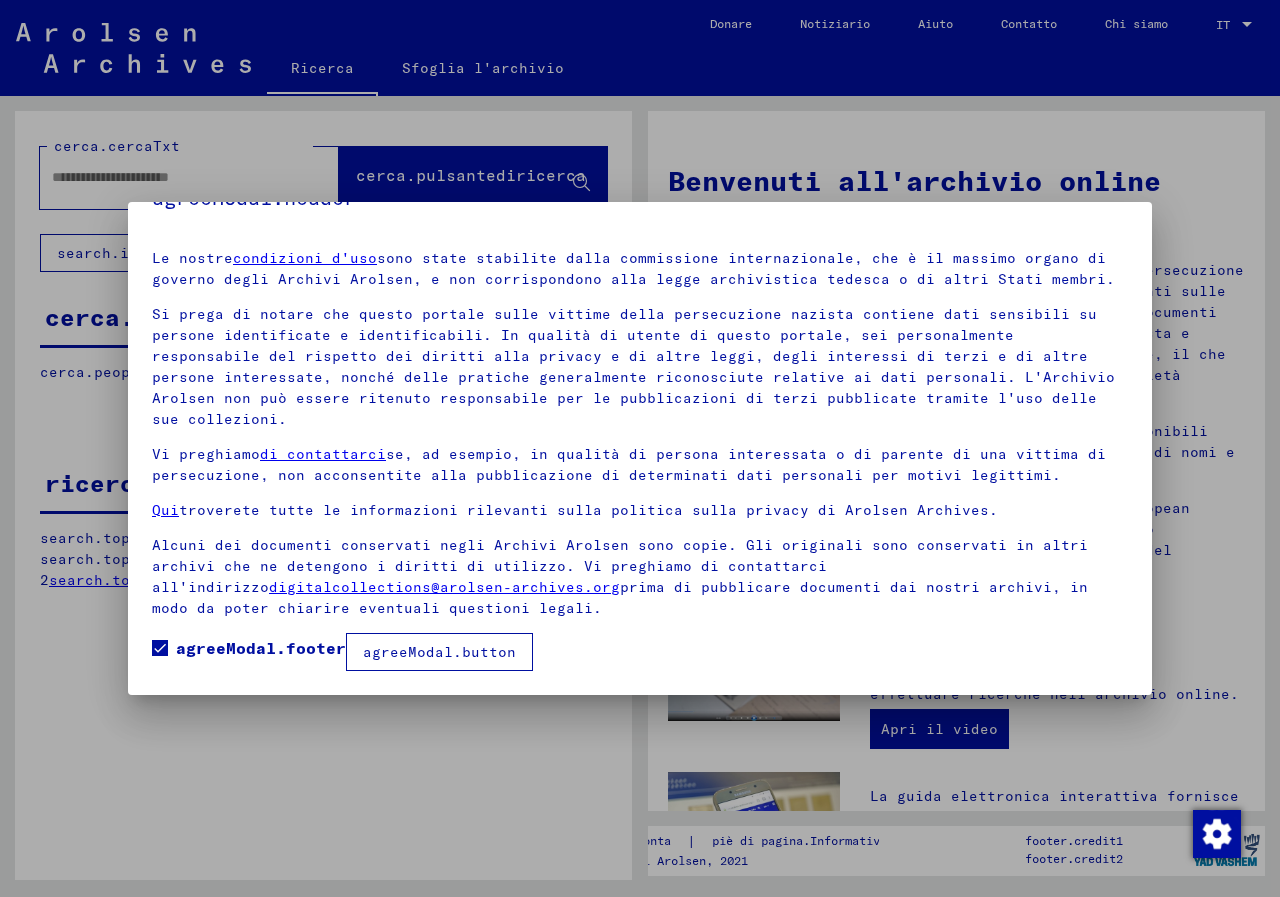click on "agreeModal.button" at bounding box center [439, 652] 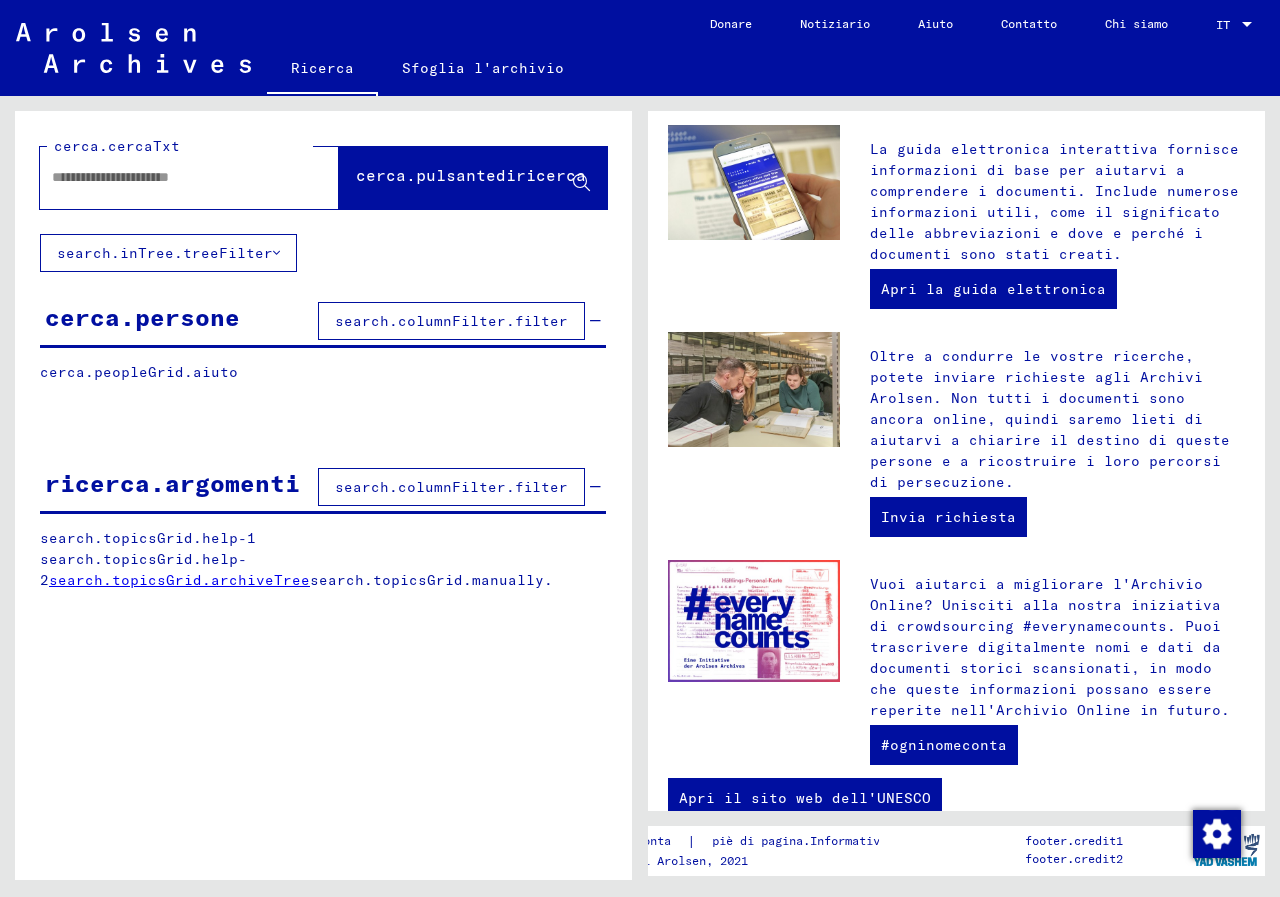 scroll, scrollTop: 697, scrollLeft: 0, axis: vertical 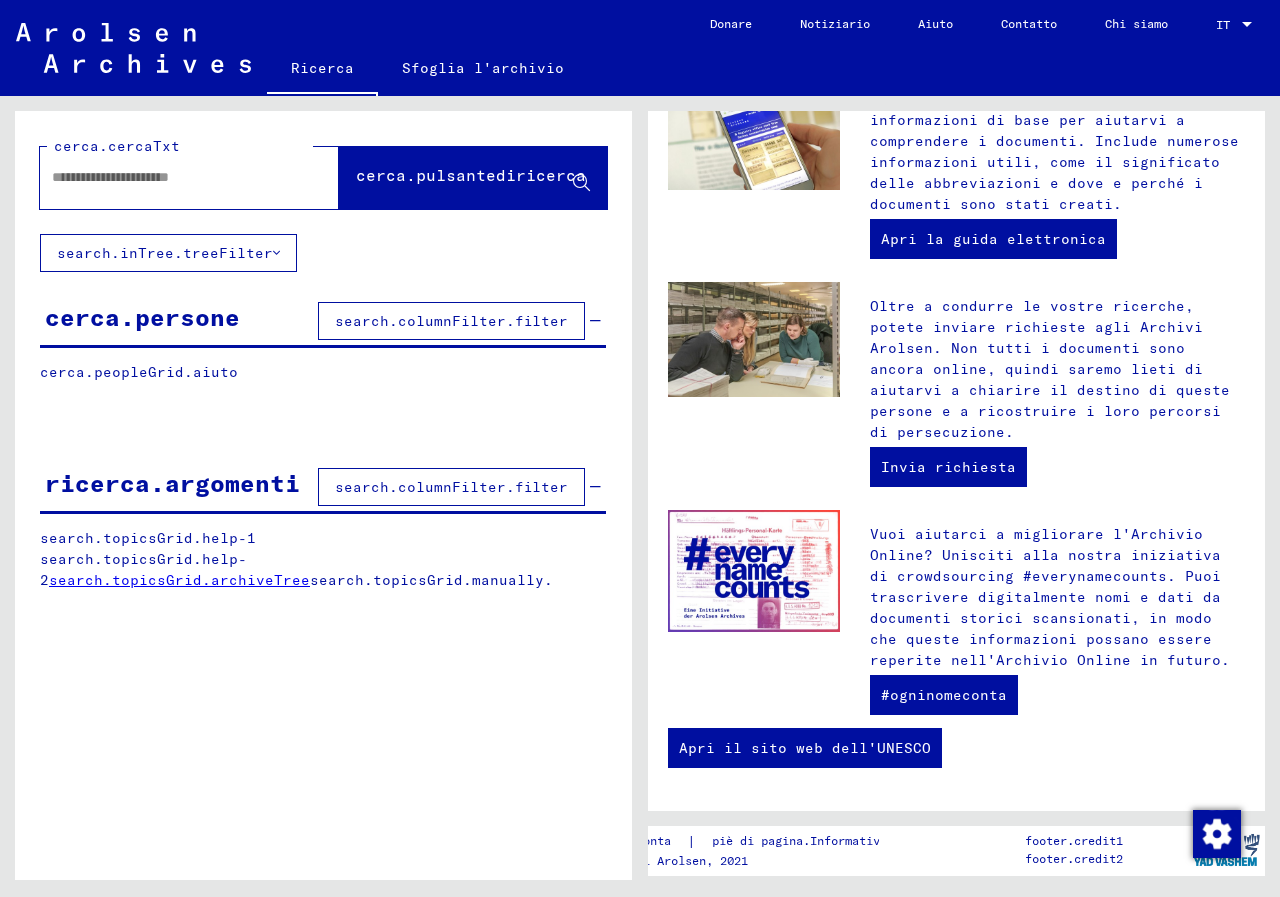 click at bounding box center (165, 177) 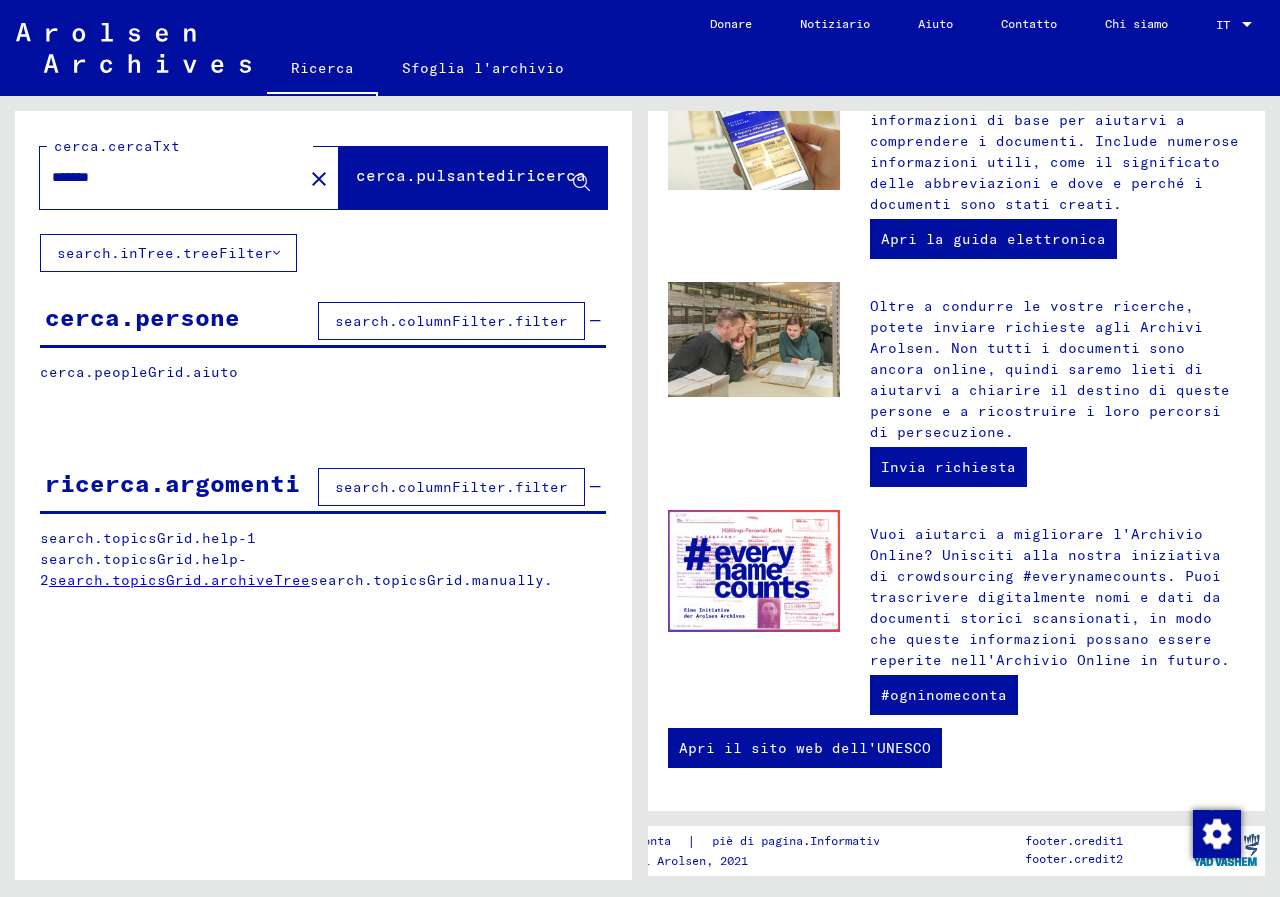 type on "*******" 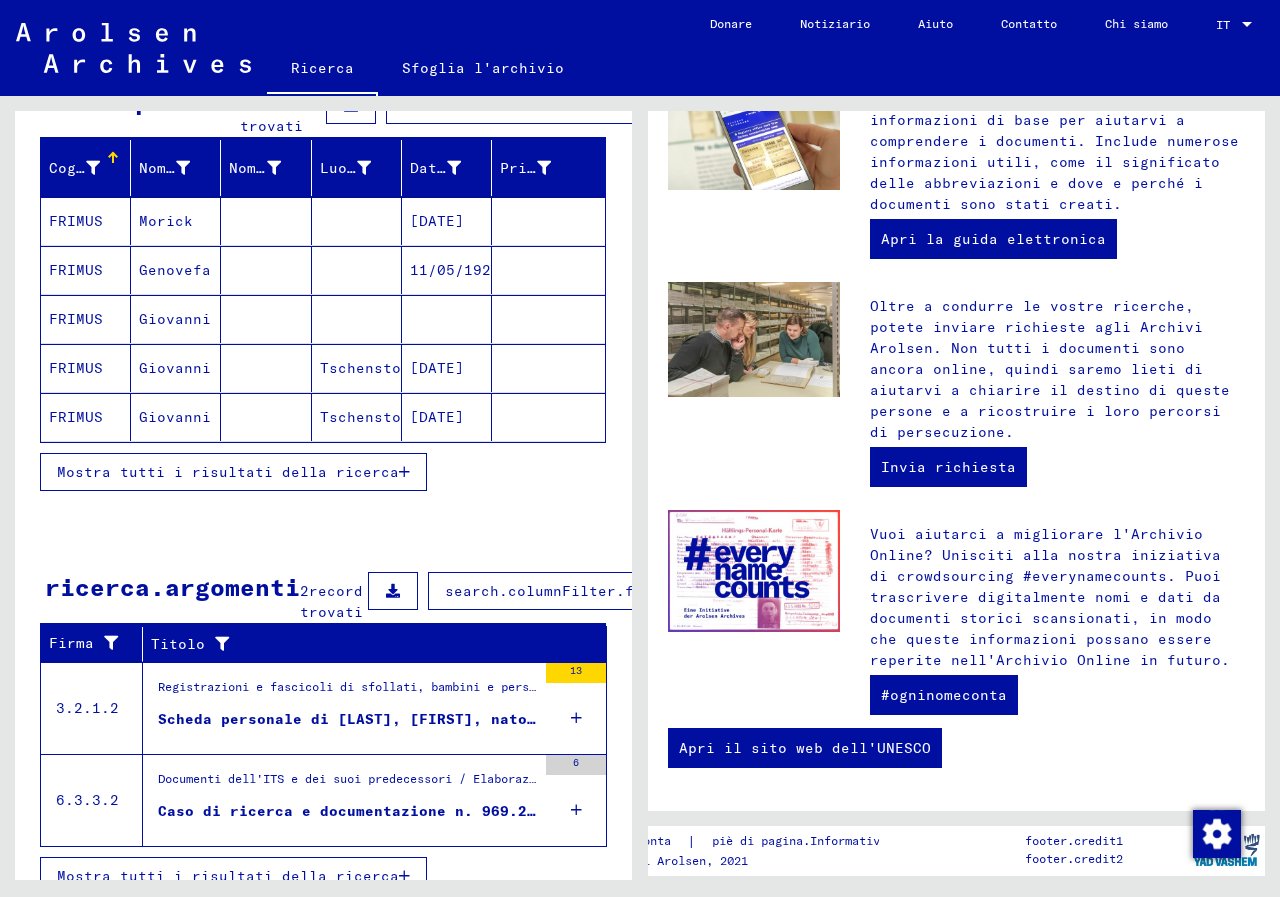 scroll, scrollTop: 299, scrollLeft: 0, axis: vertical 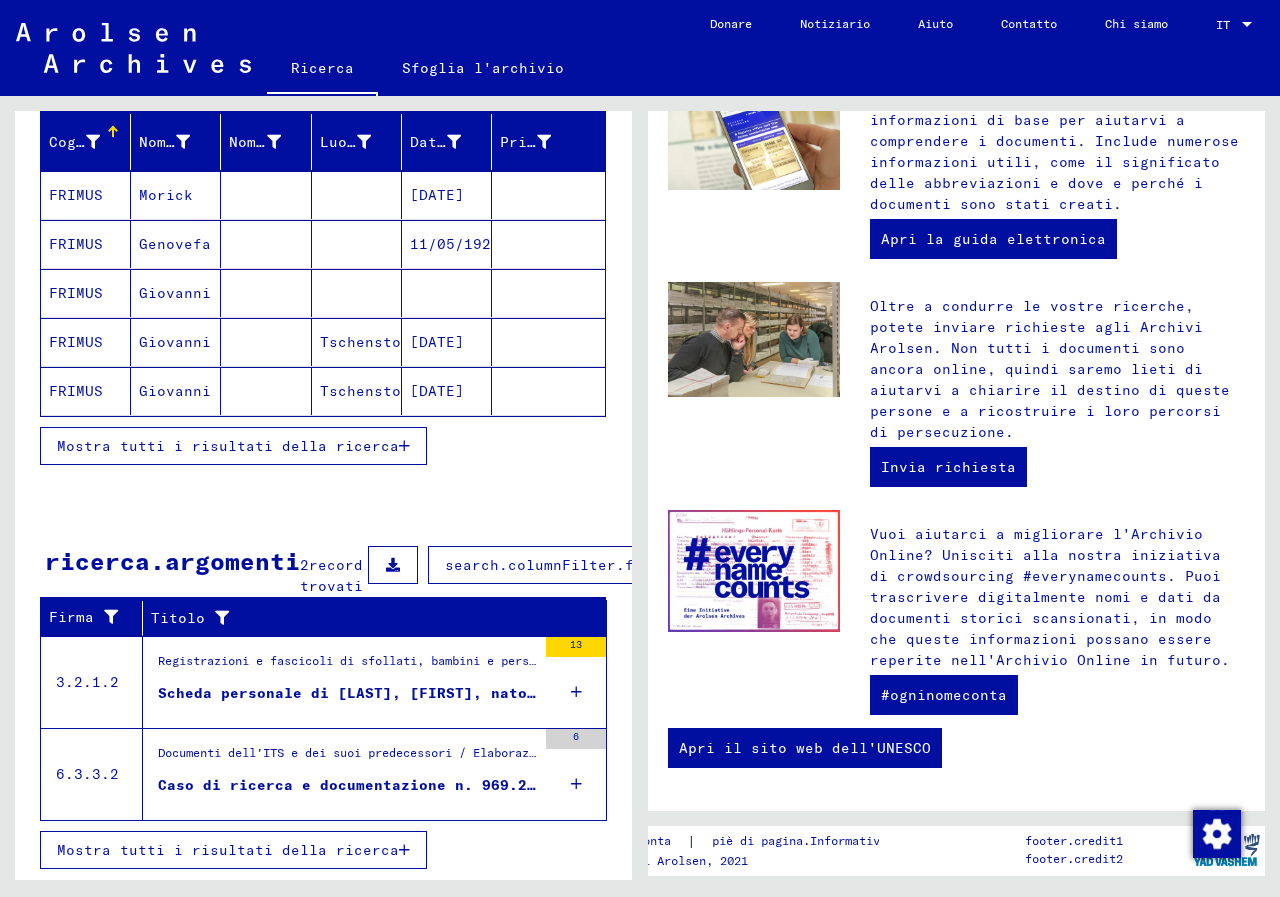 click on "Caso di ricerca e documentazione n. 969.217 per [LAST], [FIRST] nata il [DATE]" at bounding box center [509, 785] 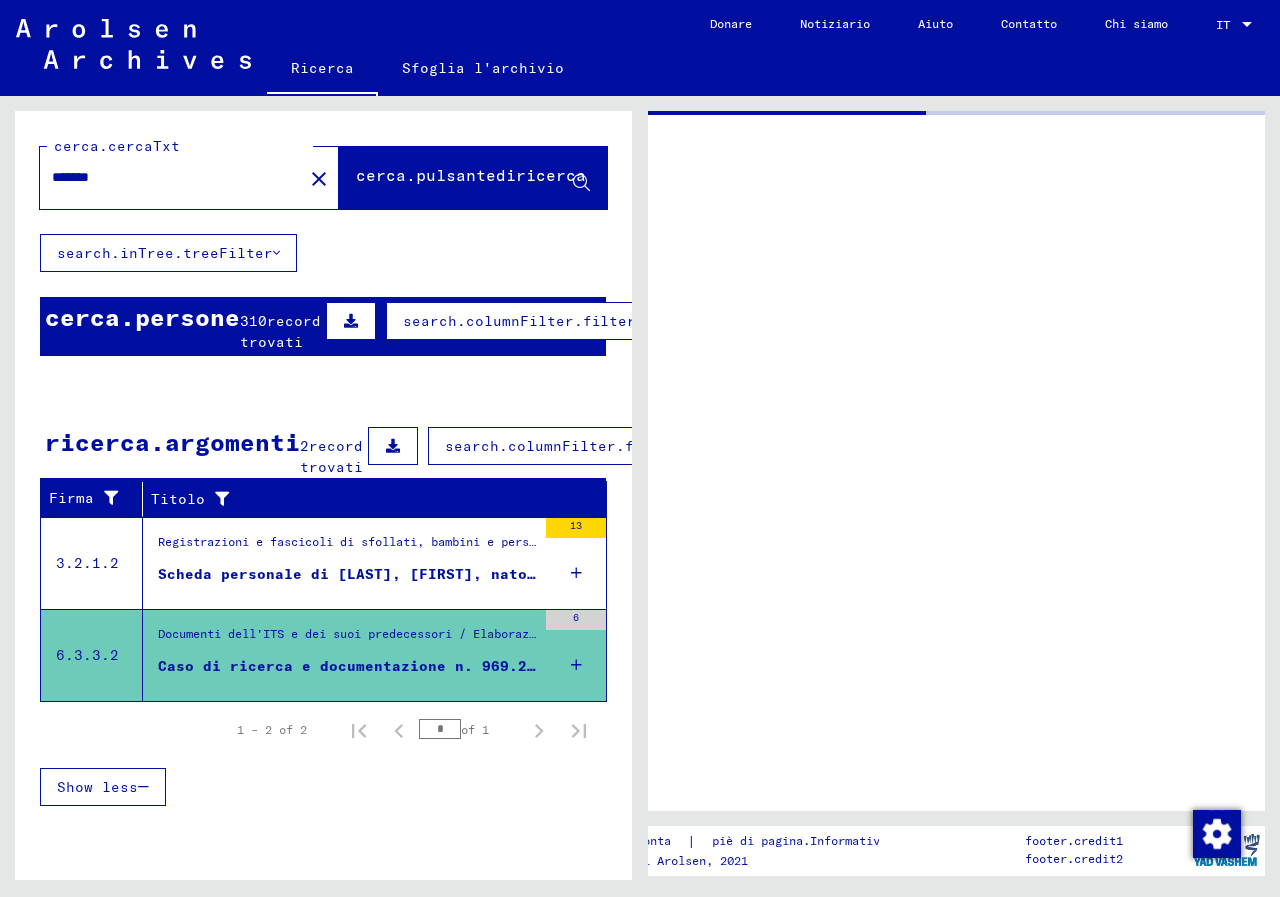 scroll, scrollTop: 0, scrollLeft: 0, axis: both 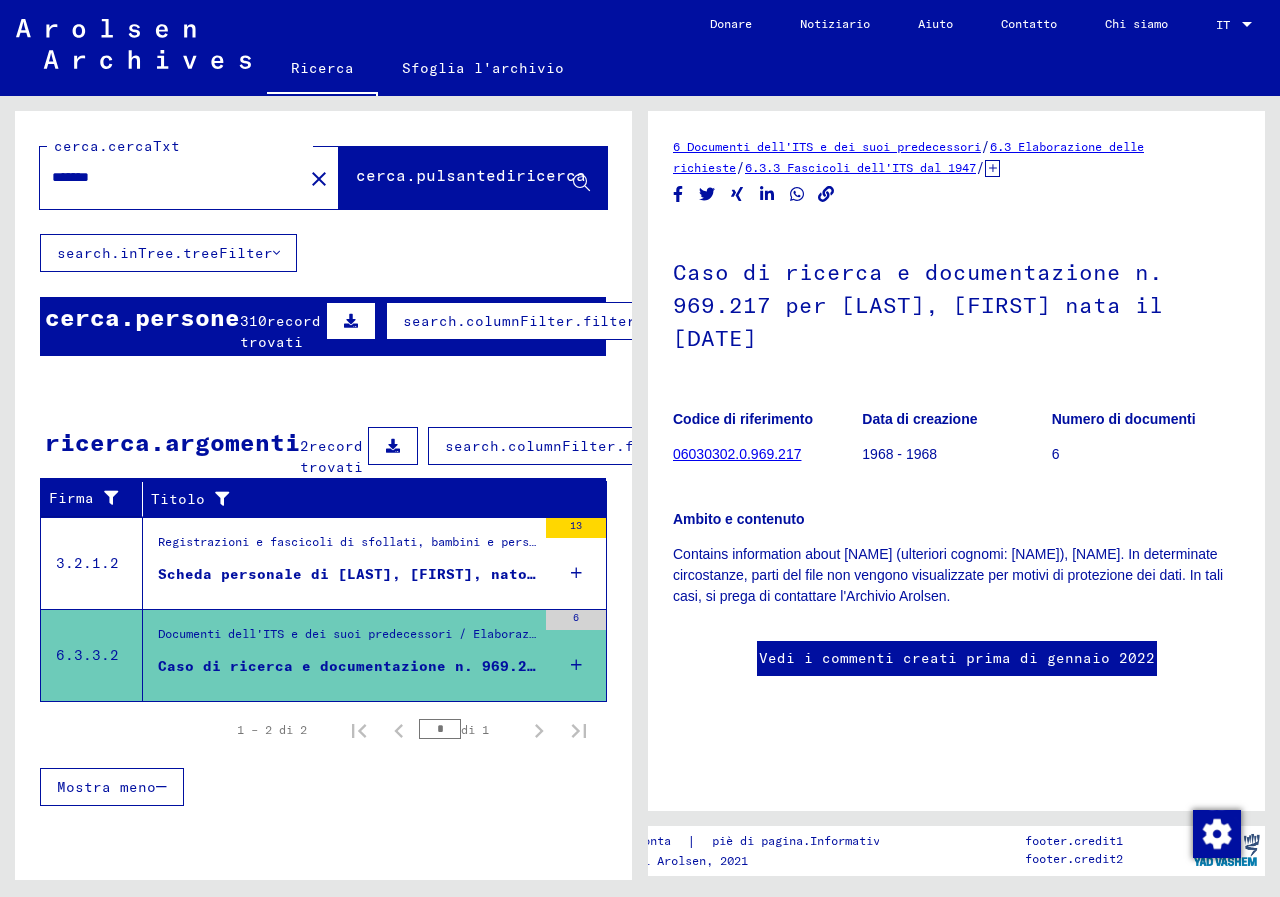 click on "06030302.0.969.217" 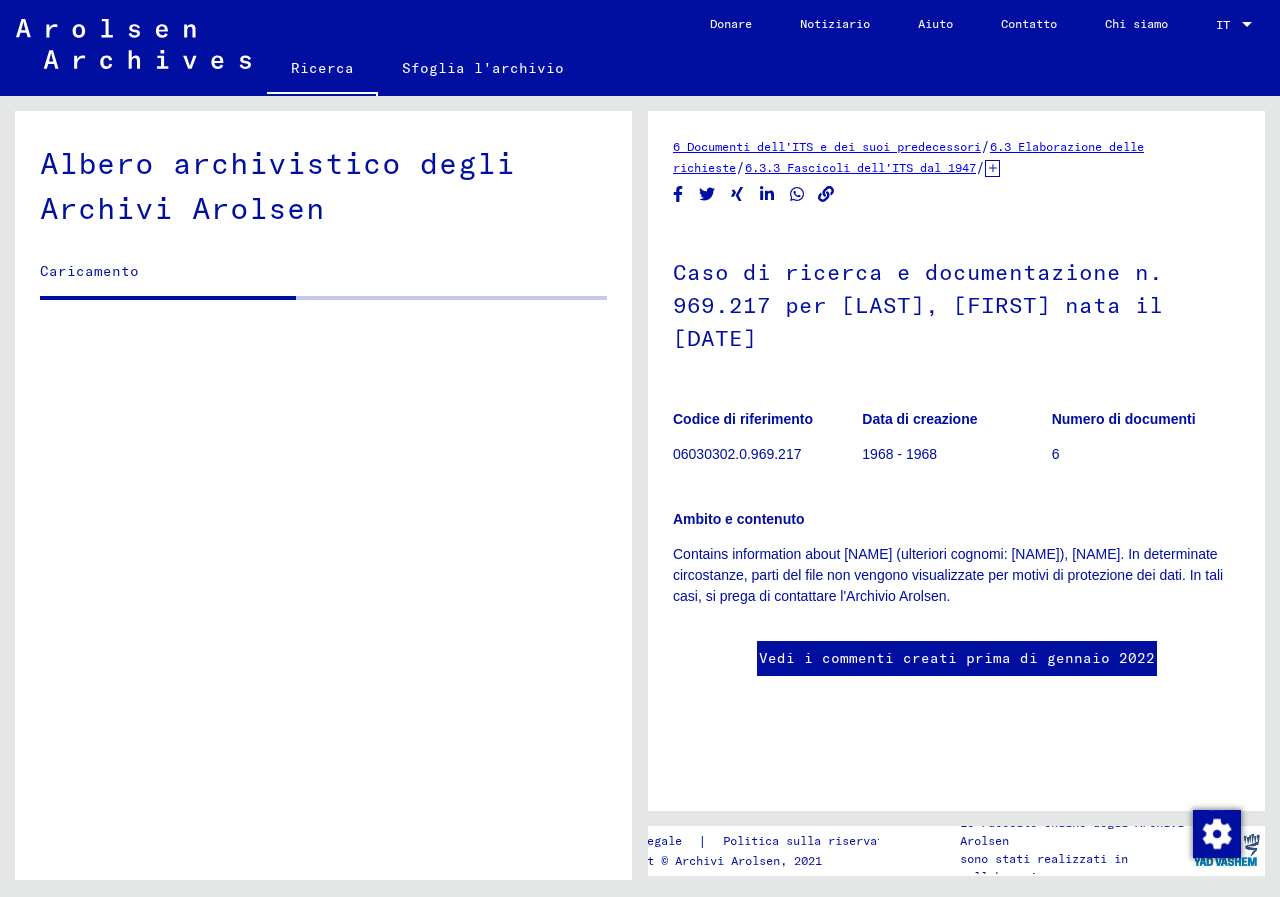scroll, scrollTop: 0, scrollLeft: 0, axis: both 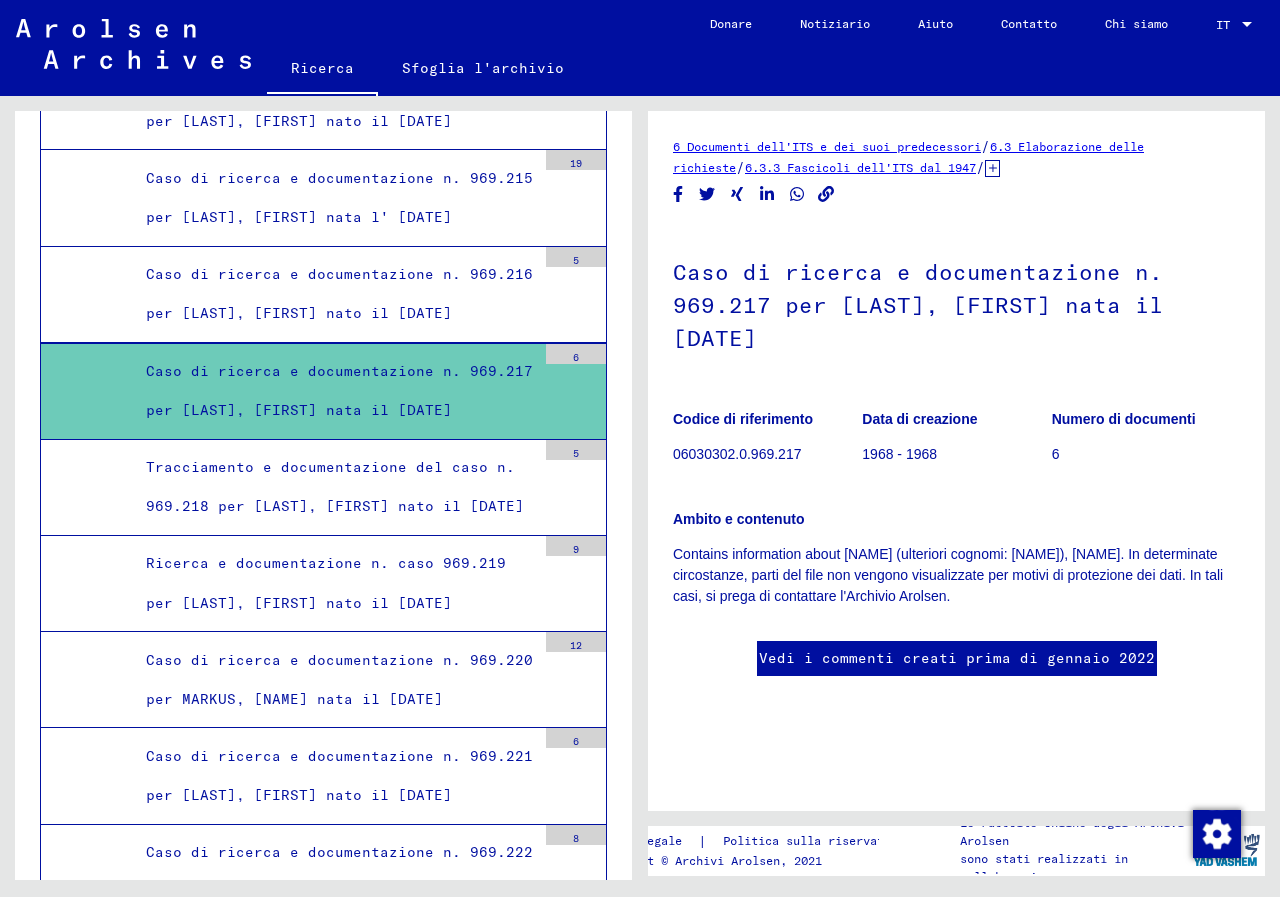 click on "Caso di ricerca e documentazione n. 969.217 per [LAST], [FIRST] nata il [DATE]" at bounding box center (339, 390) 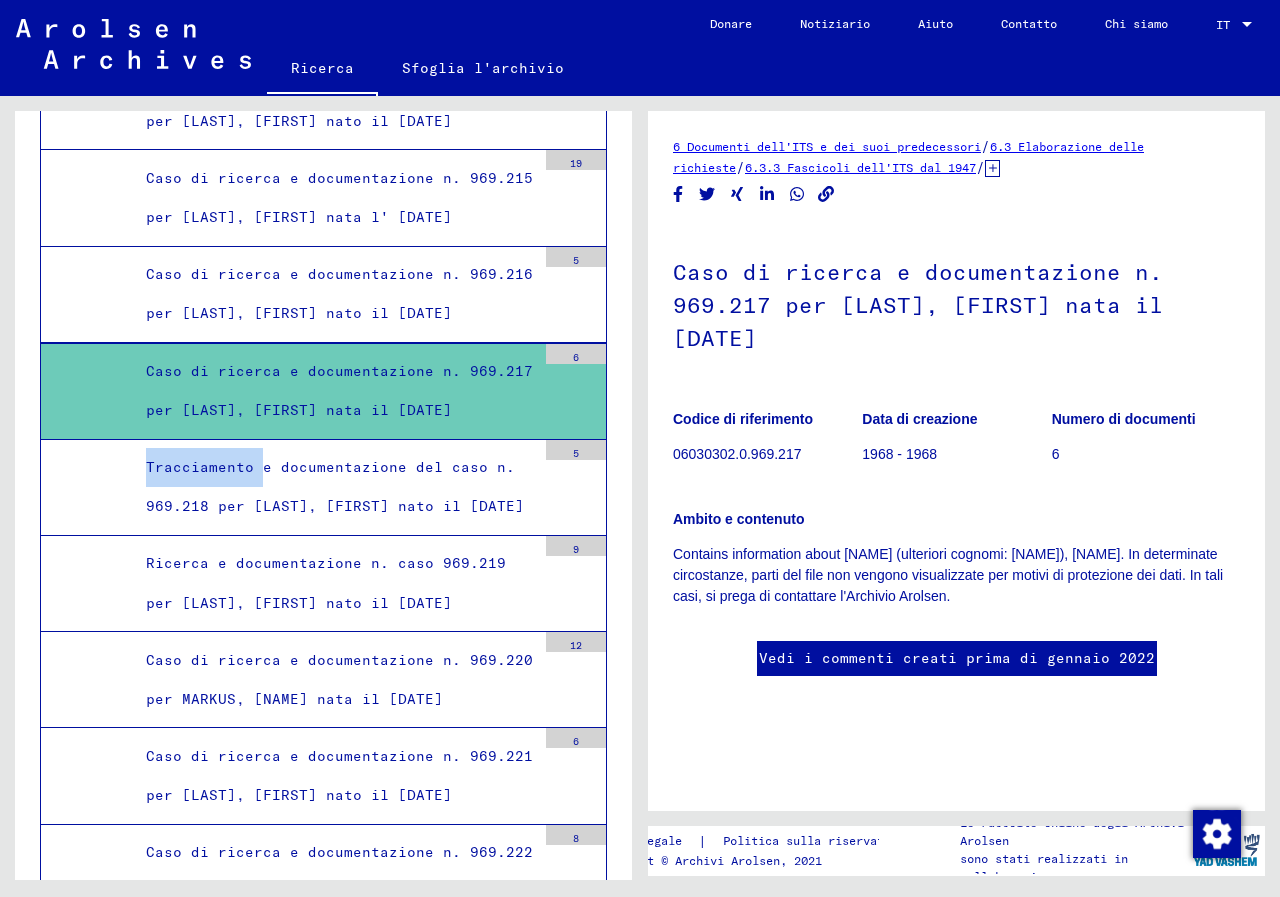 click at bounding box center [576, 401] 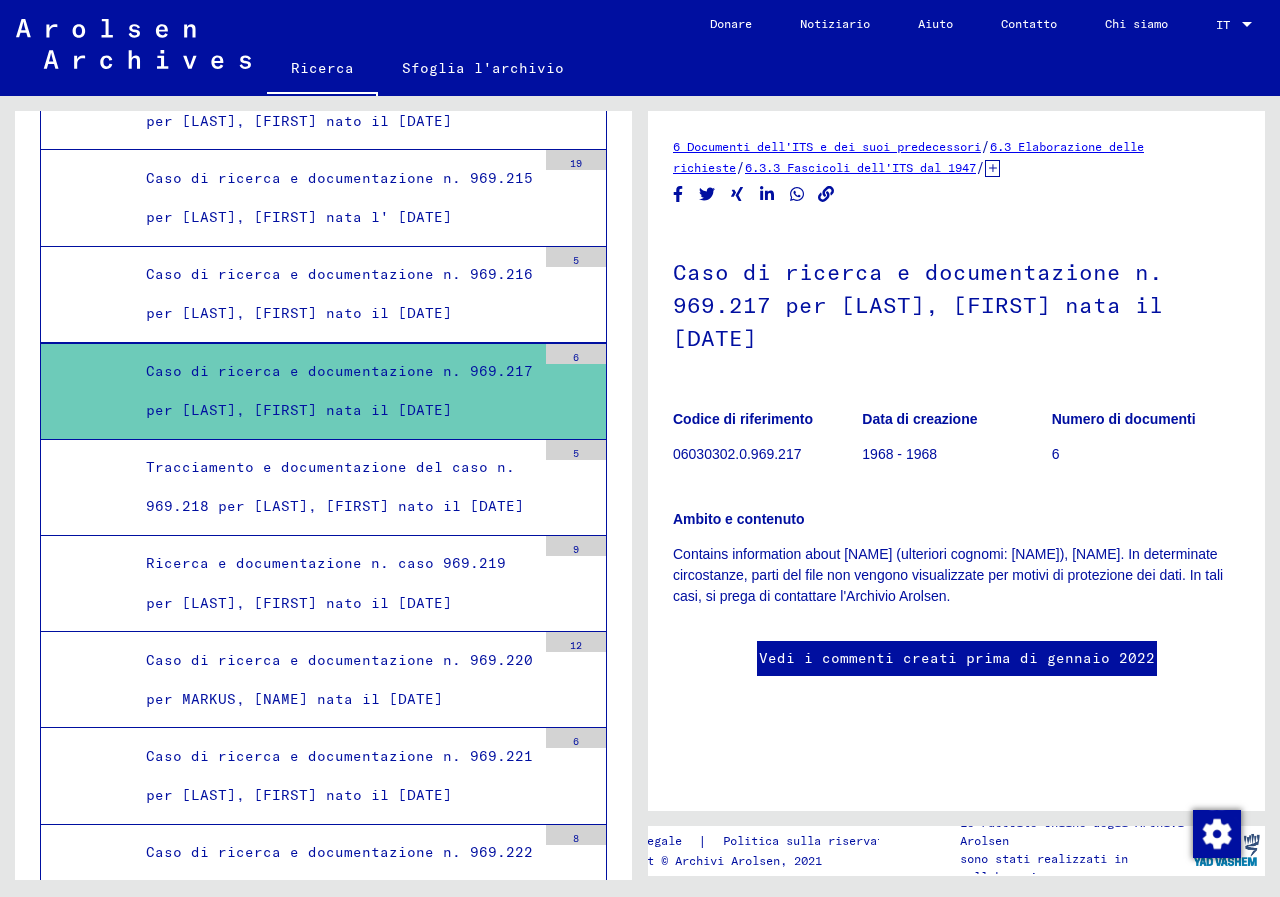 click on "Caso di ricerca e documentazione n. 969.217 per [LAST], [FIRST] nata il [DATE]" at bounding box center (339, 390) 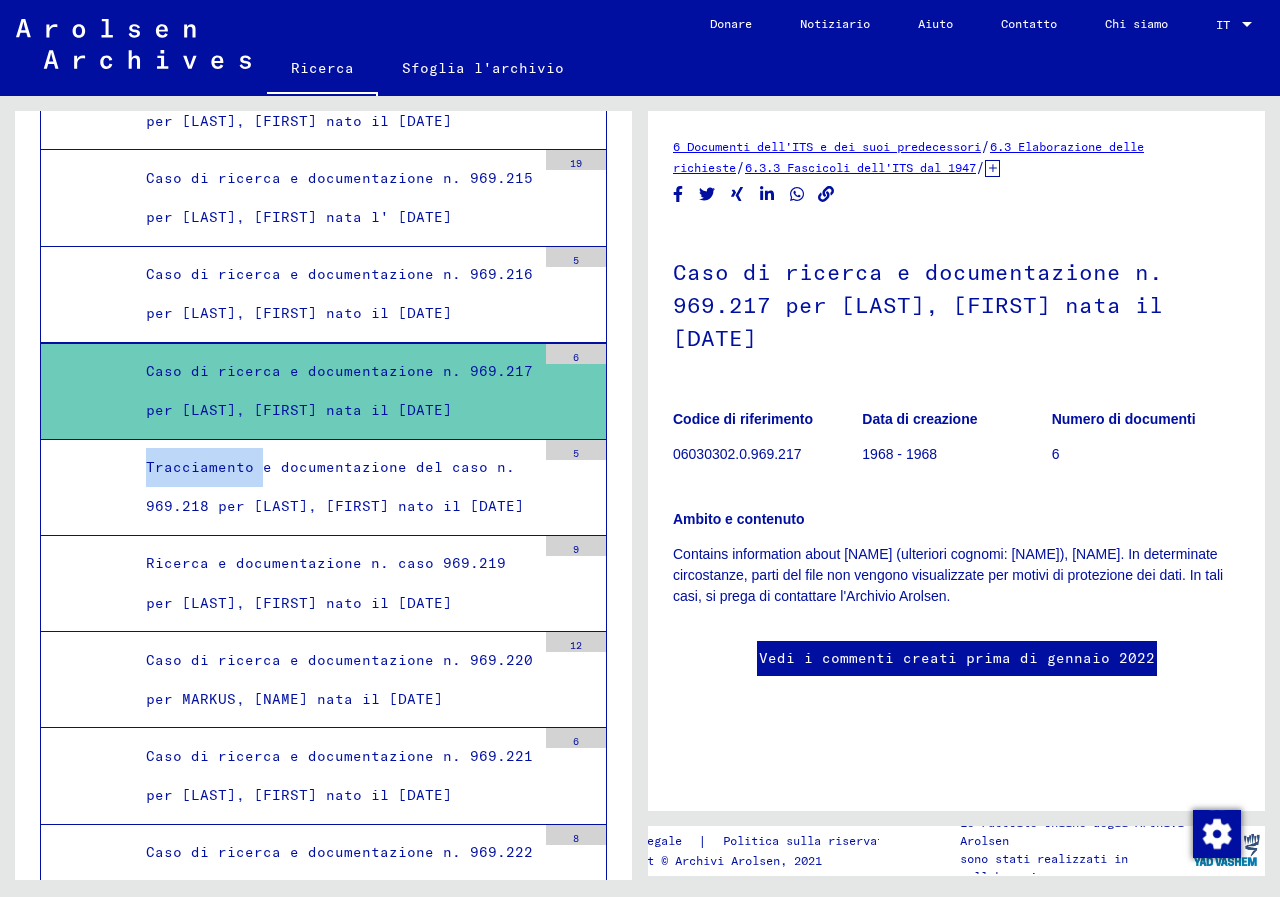 click at bounding box center (576, 401) 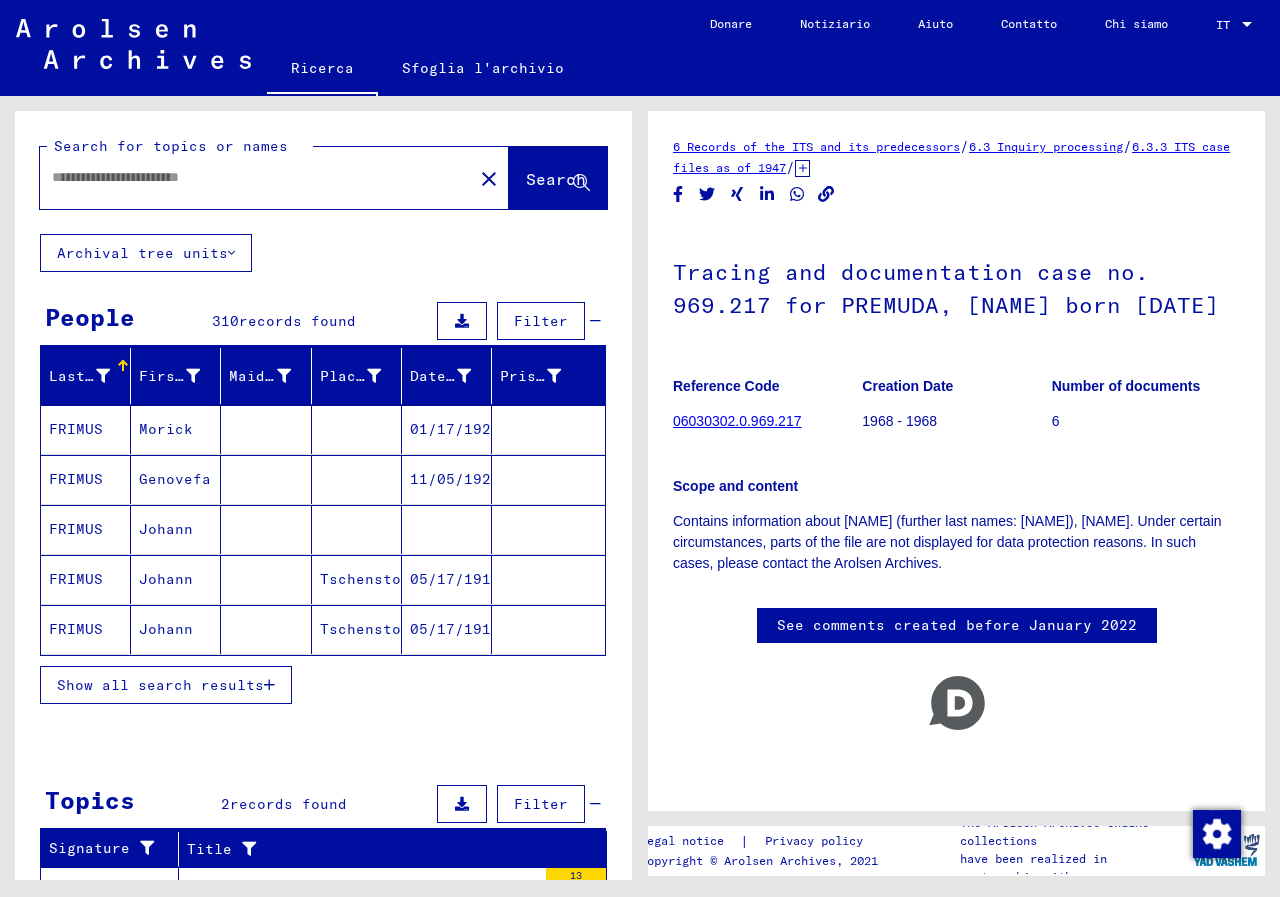 type on "*******" 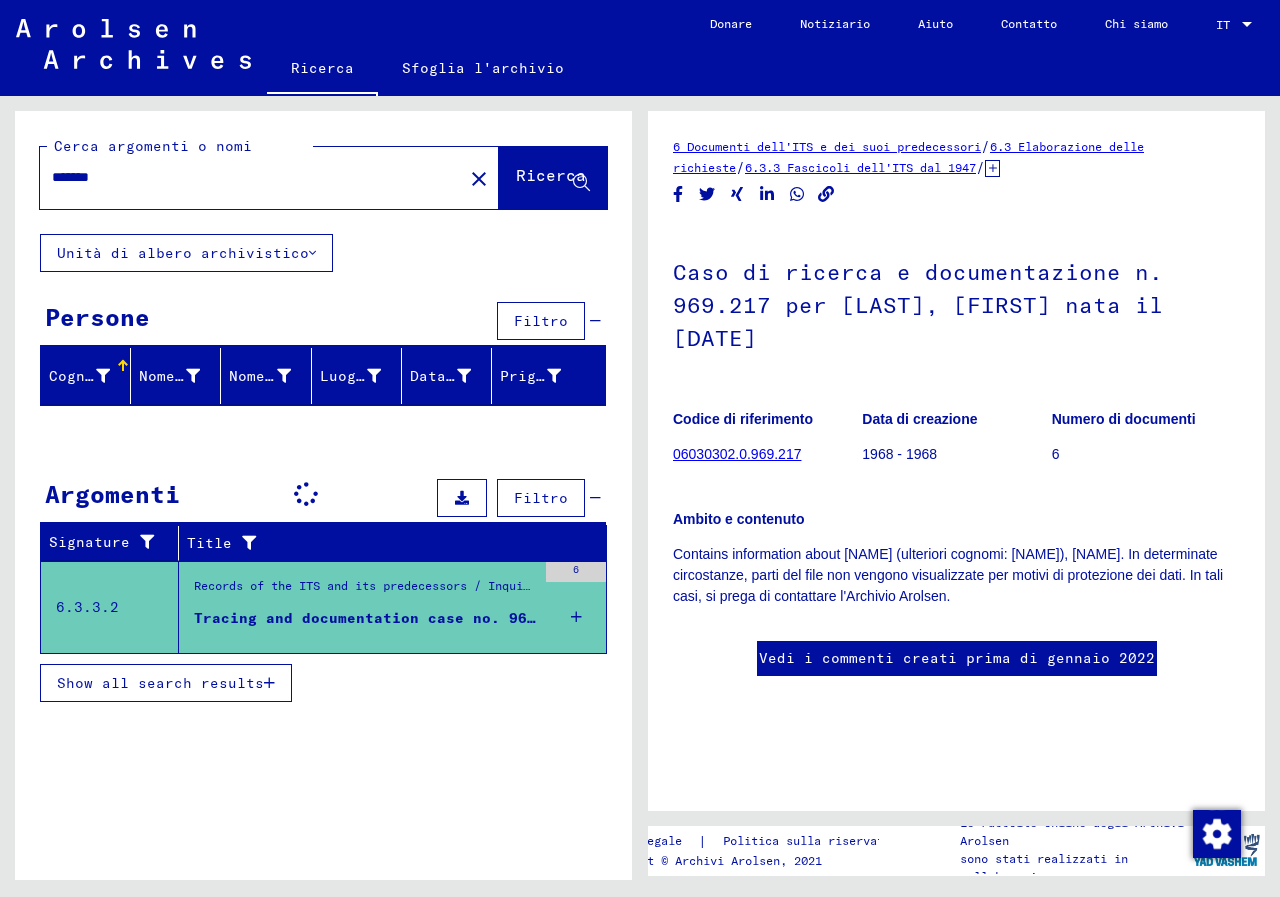 scroll, scrollTop: 0, scrollLeft: 0, axis: both 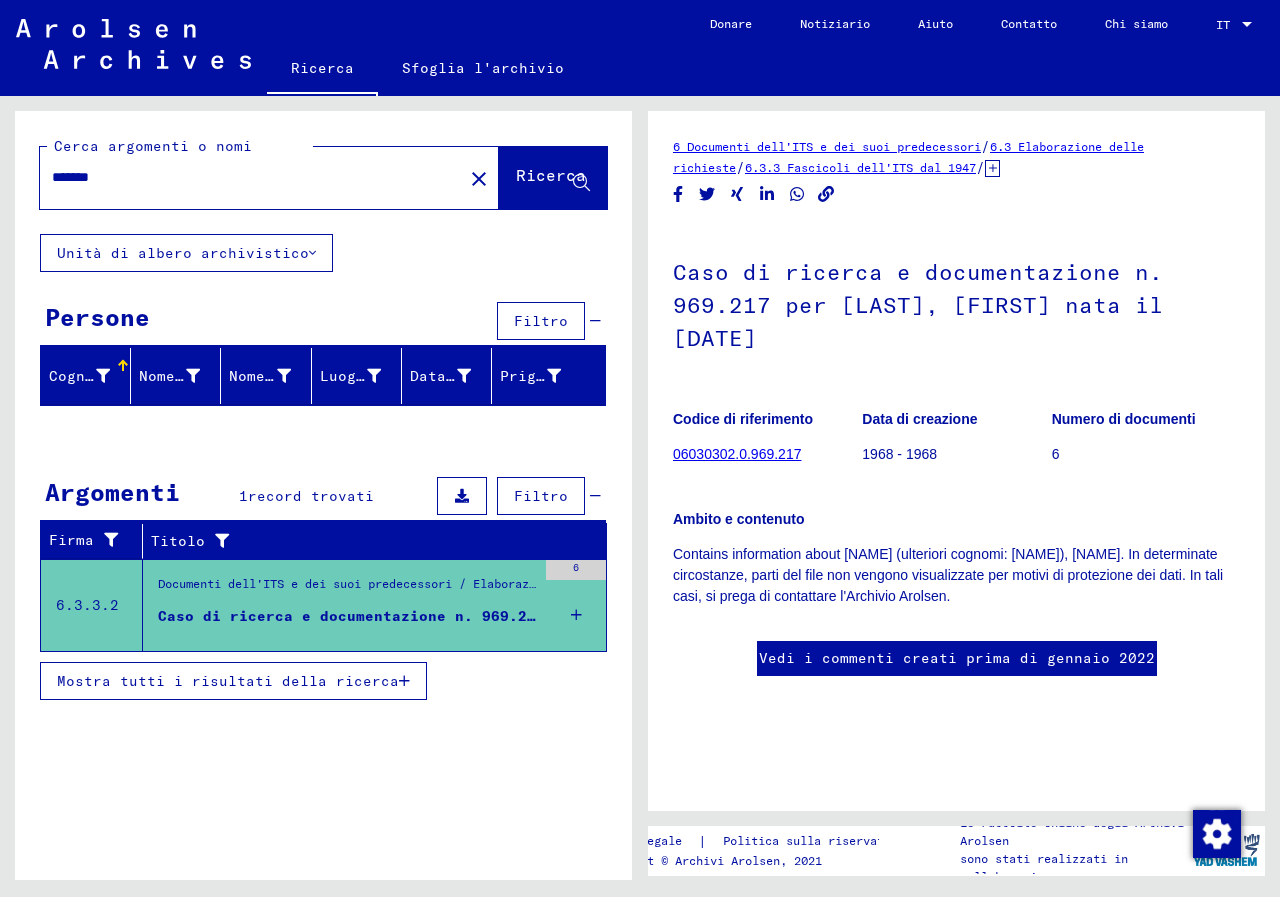 click on "Caso di ricerca e documentazione n. 969.217 per [LAST], [FIRST] nata il [DATE]" at bounding box center (509, 616) 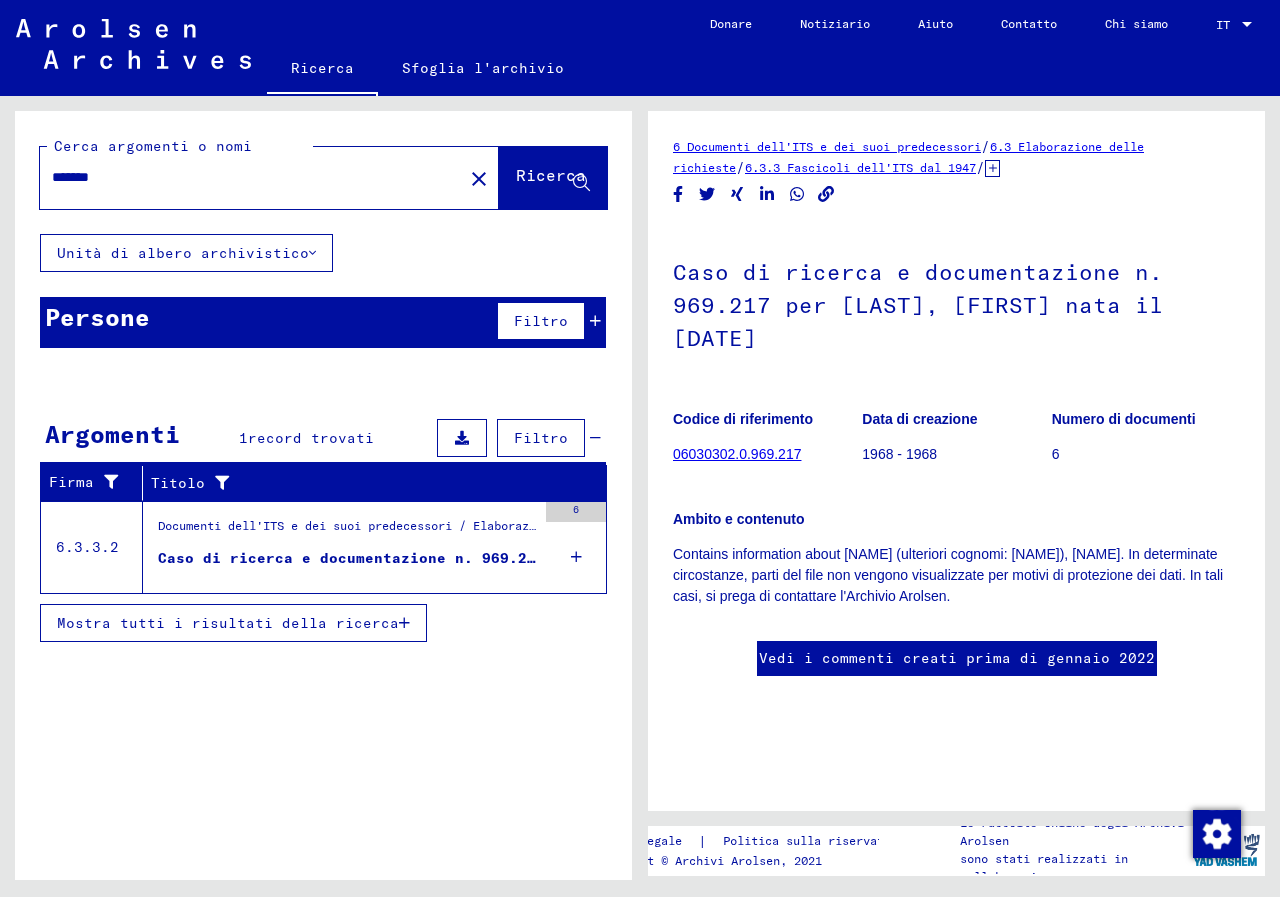 click on "Caso di ricerca e documentazione n. 969.217 per [LAST], [FIRST] nata il [DATE]" at bounding box center (347, 558) 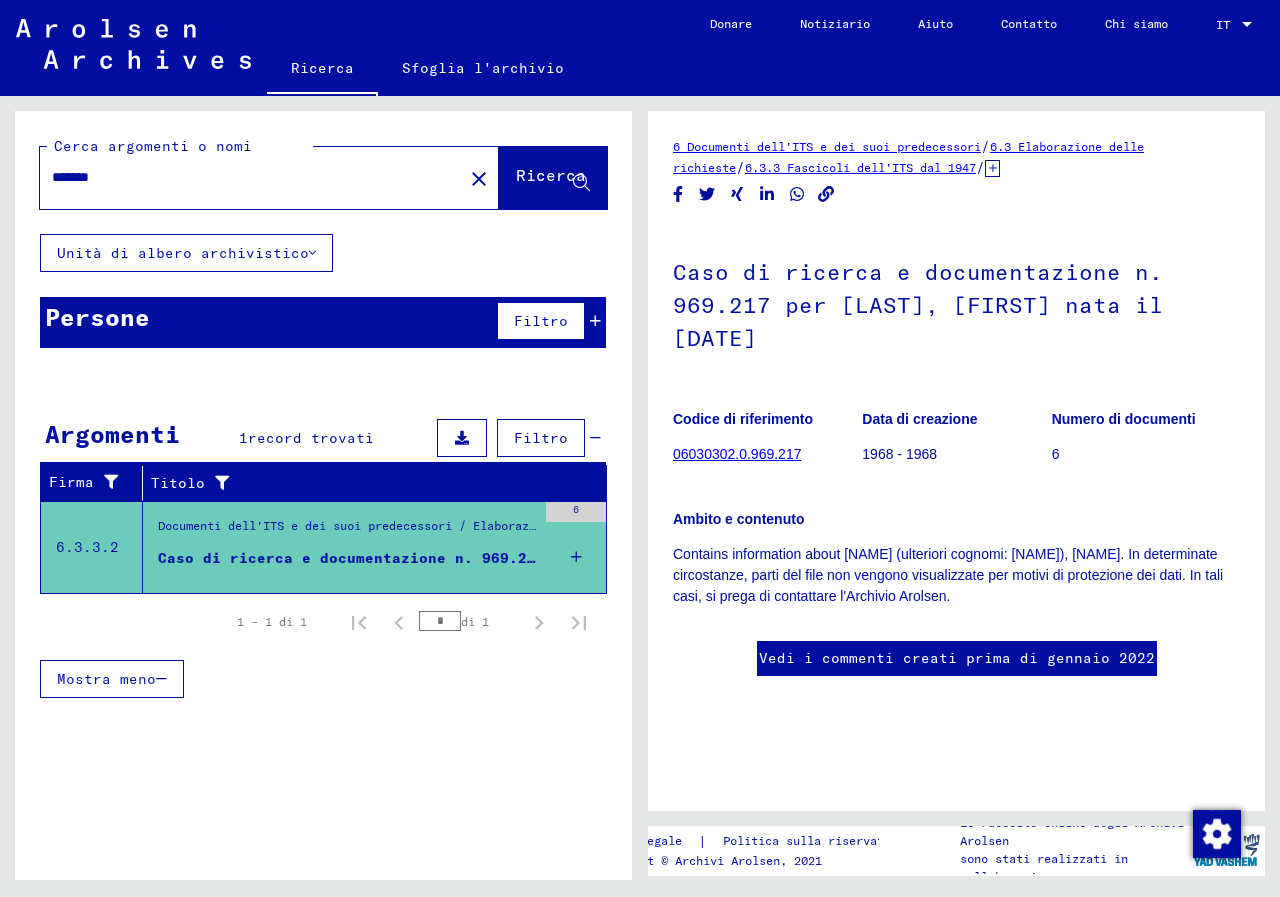 click on "06030302.0.969.217" 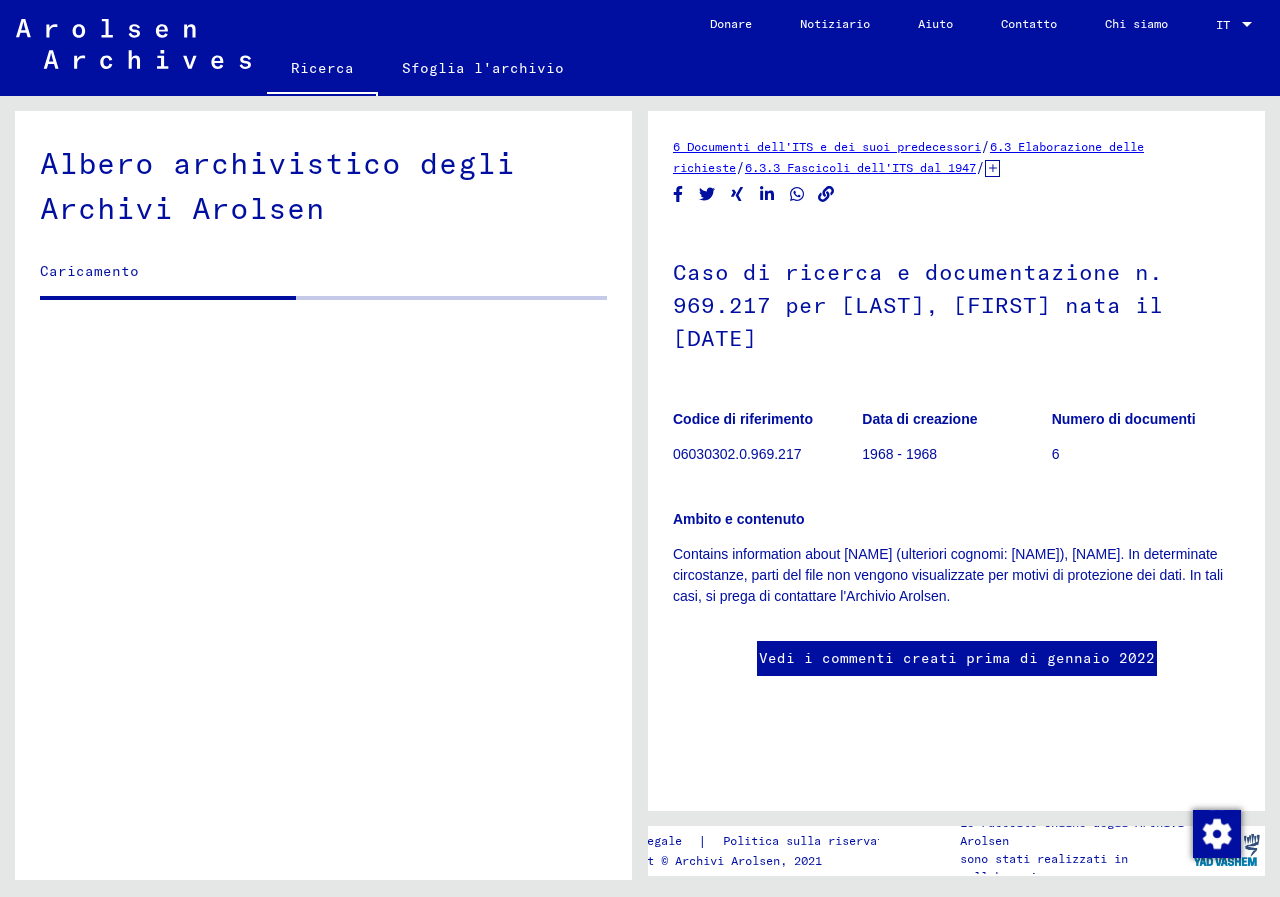 scroll, scrollTop: 0, scrollLeft: 0, axis: both 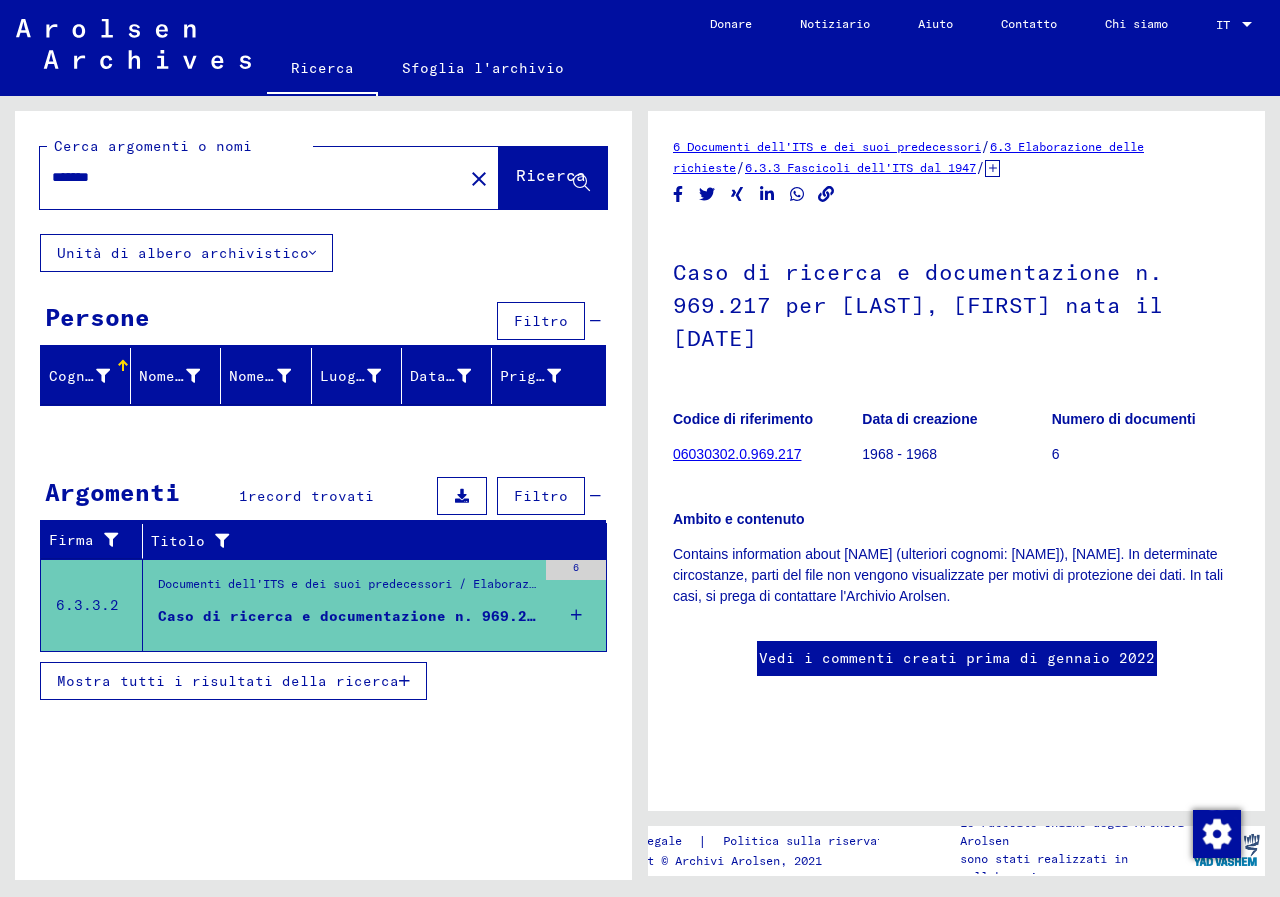 type on "*******" 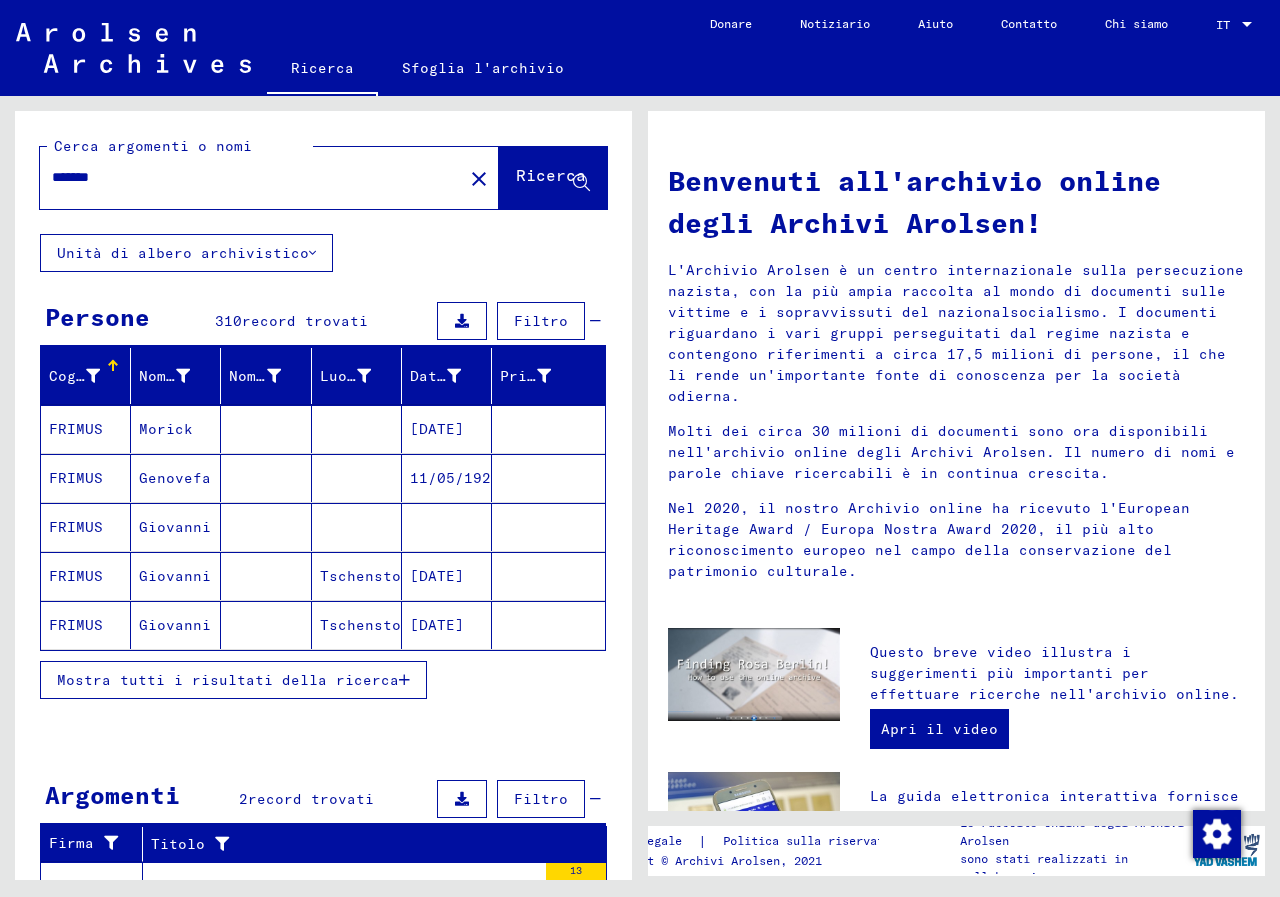 type 